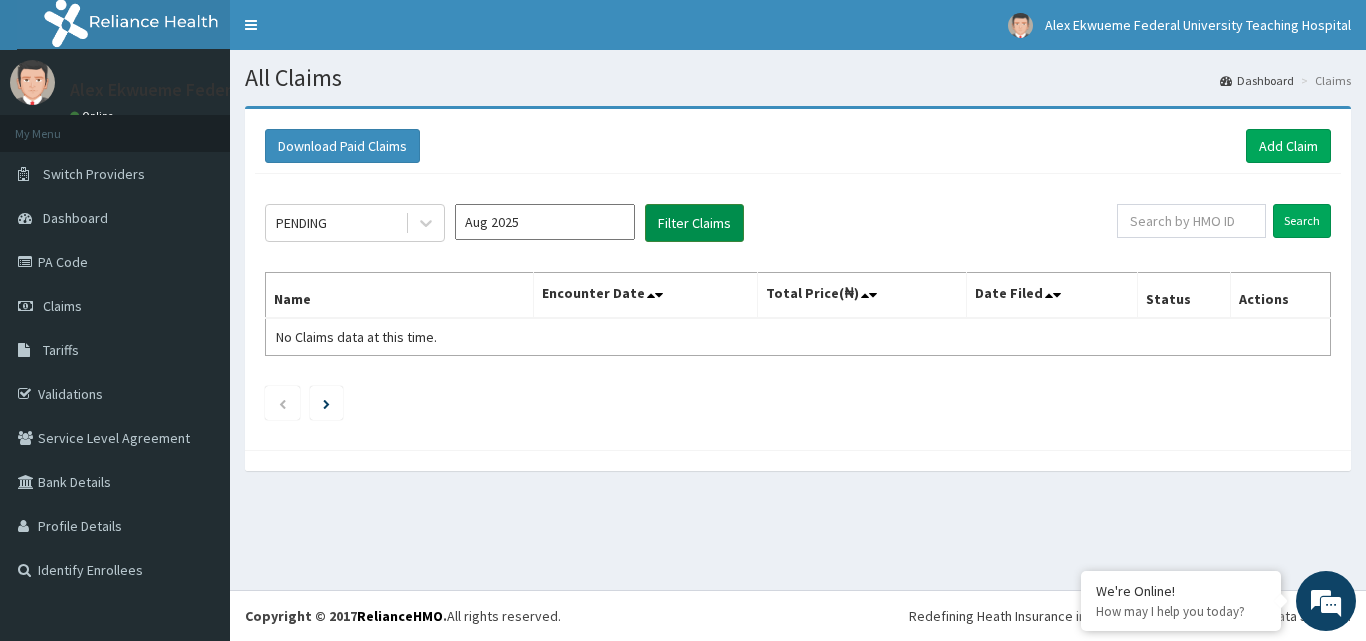 scroll, scrollTop: 0, scrollLeft: 0, axis: both 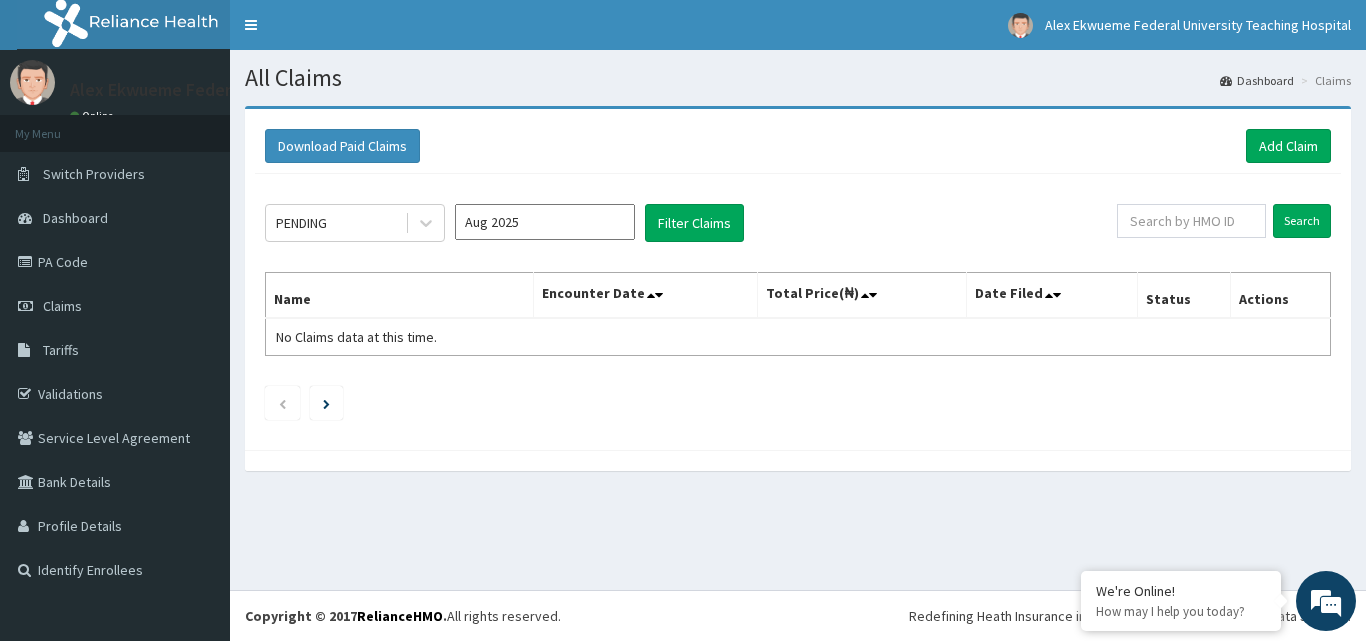 click on "Claims" at bounding box center (1323, 80) 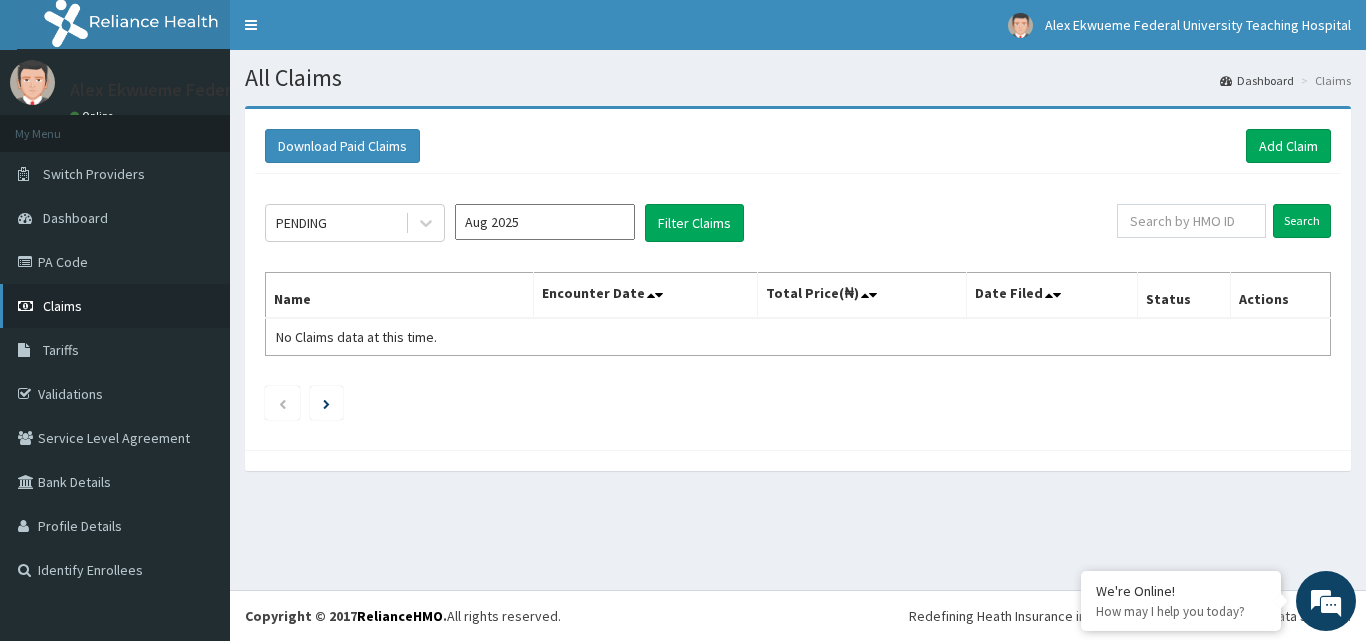 click on "Claims" at bounding box center [115, 306] 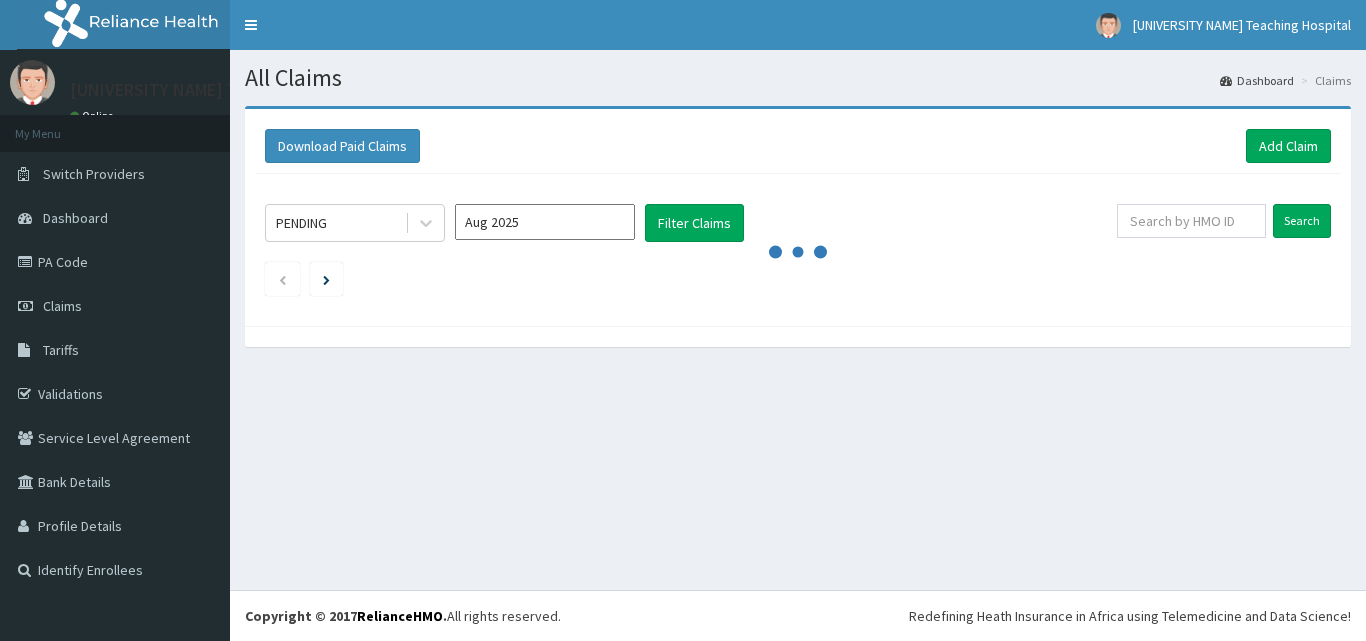 scroll, scrollTop: 0, scrollLeft: 0, axis: both 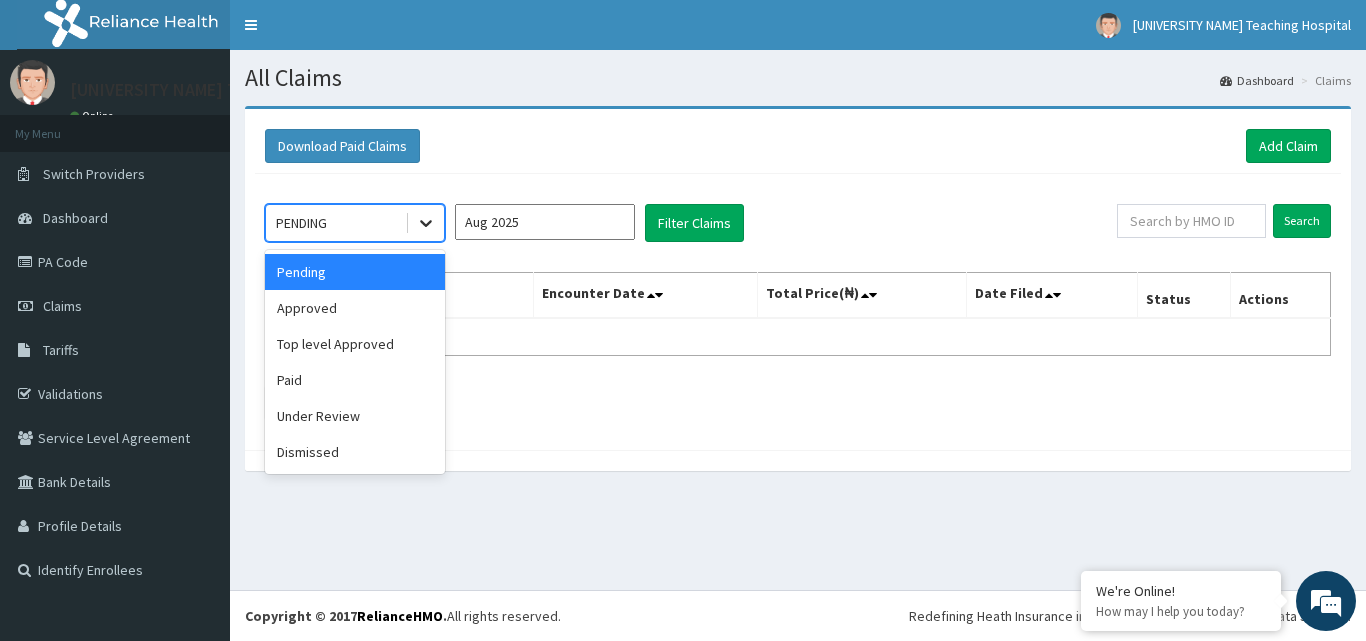 click 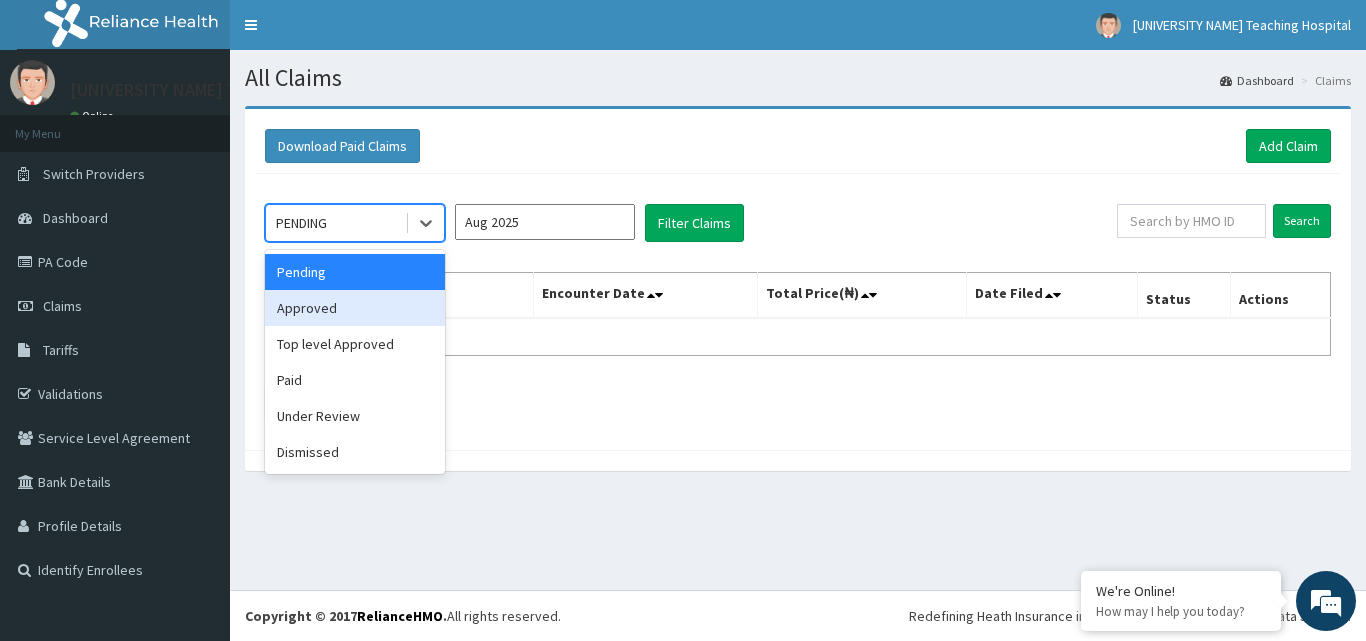 click on "Approved" at bounding box center (355, 308) 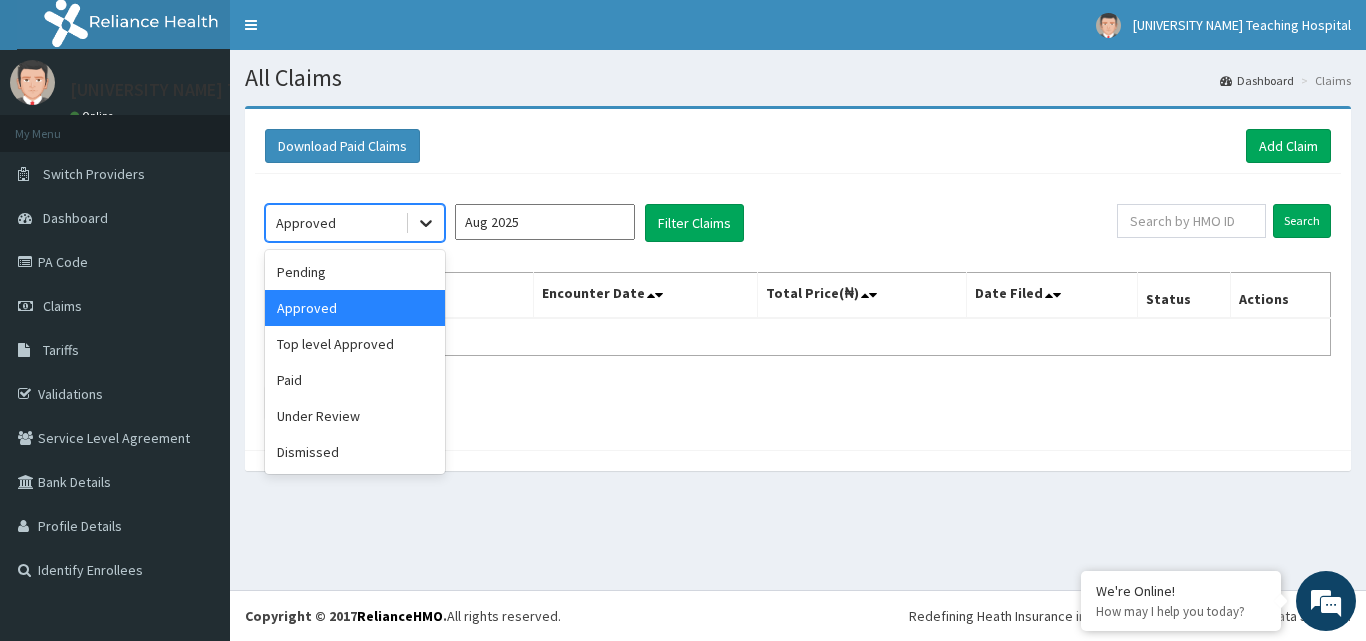 click 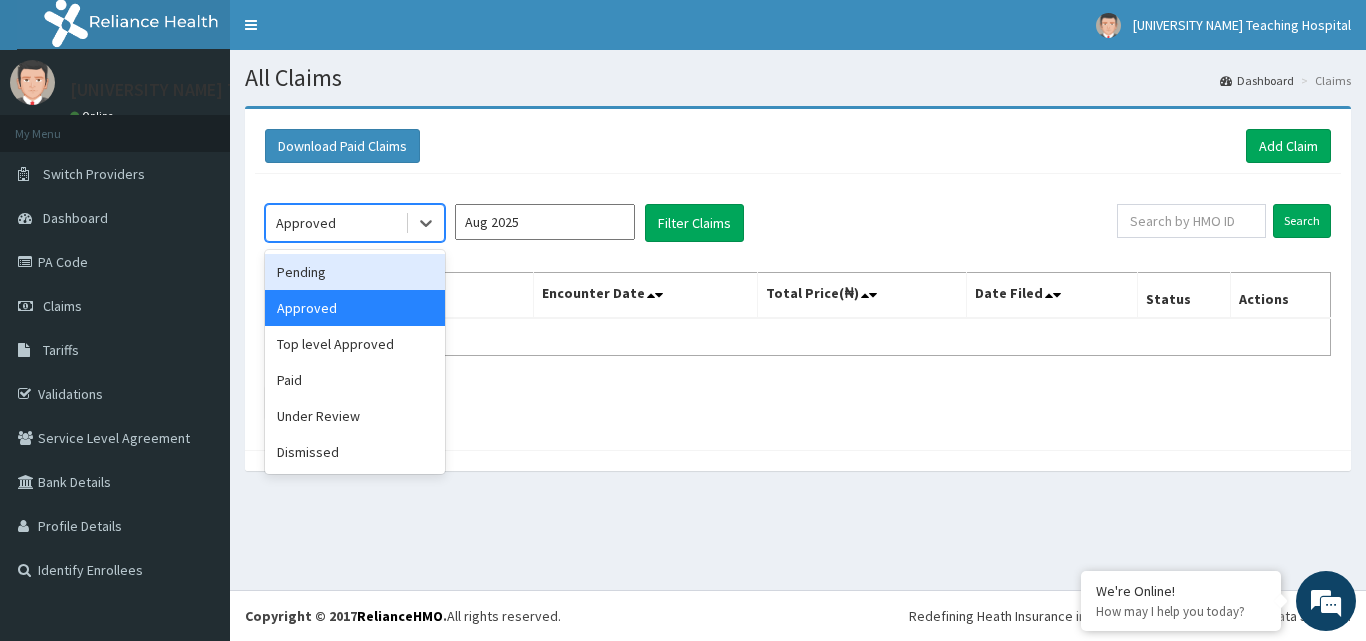 click on "Pending" at bounding box center (355, 272) 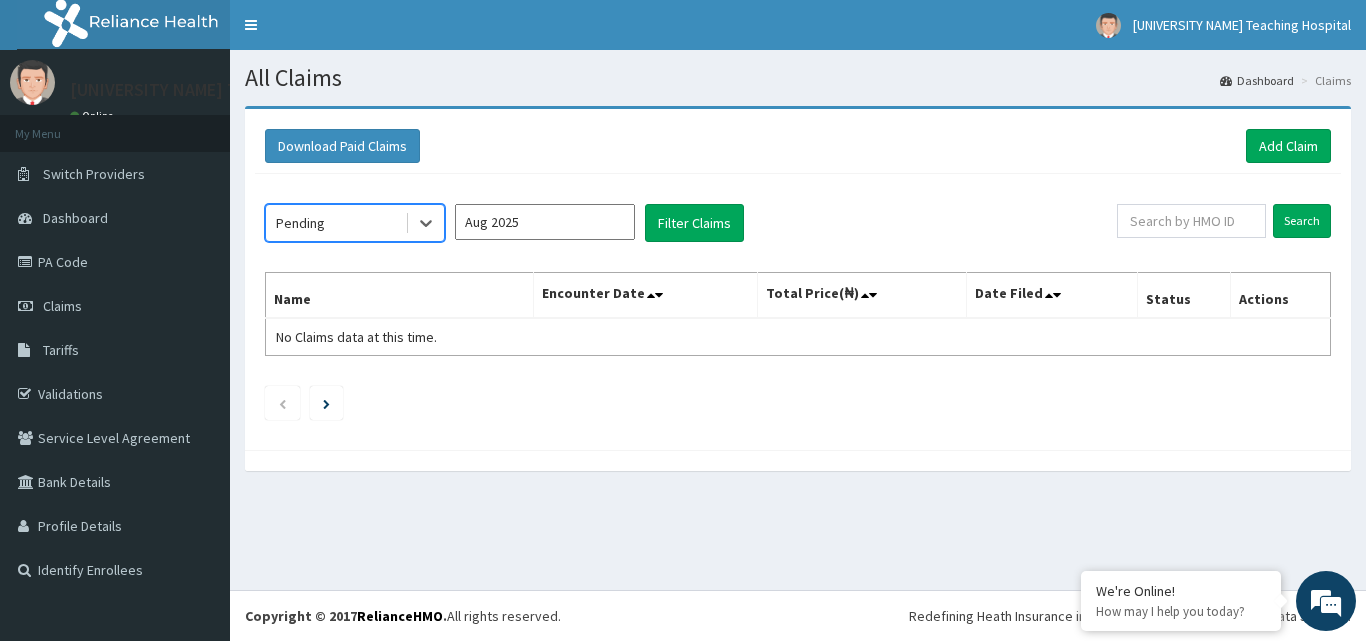 scroll, scrollTop: 0, scrollLeft: 0, axis: both 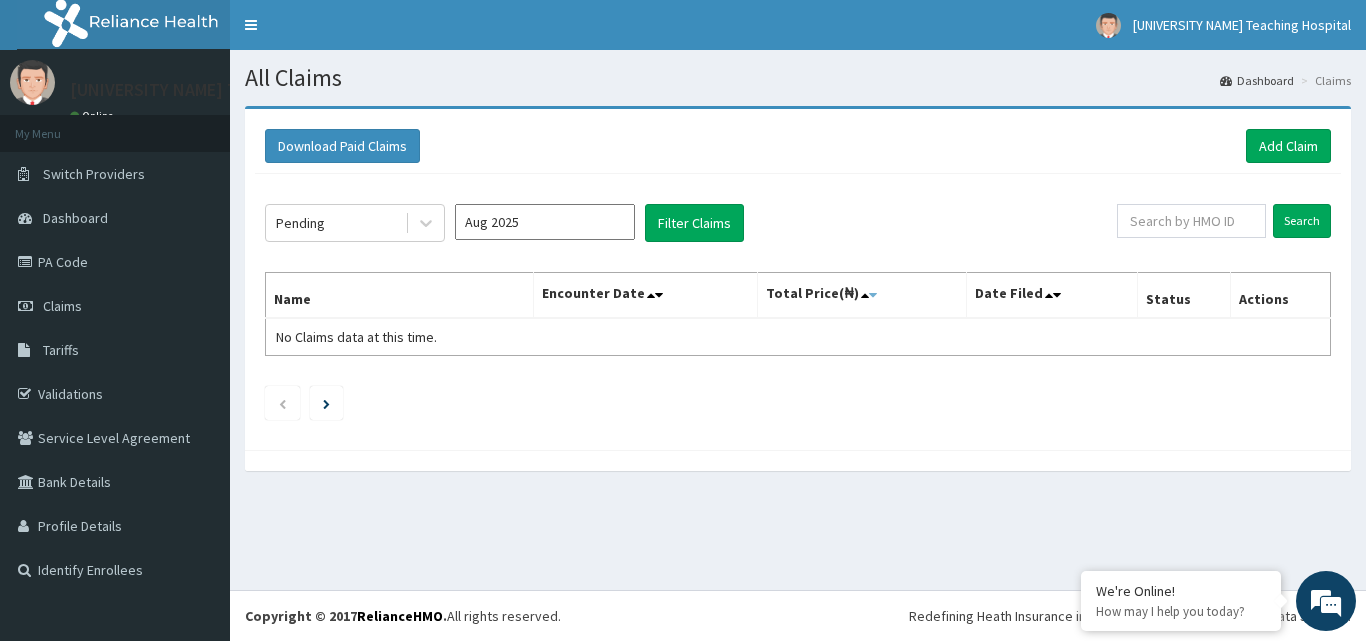 click at bounding box center (873, 295) 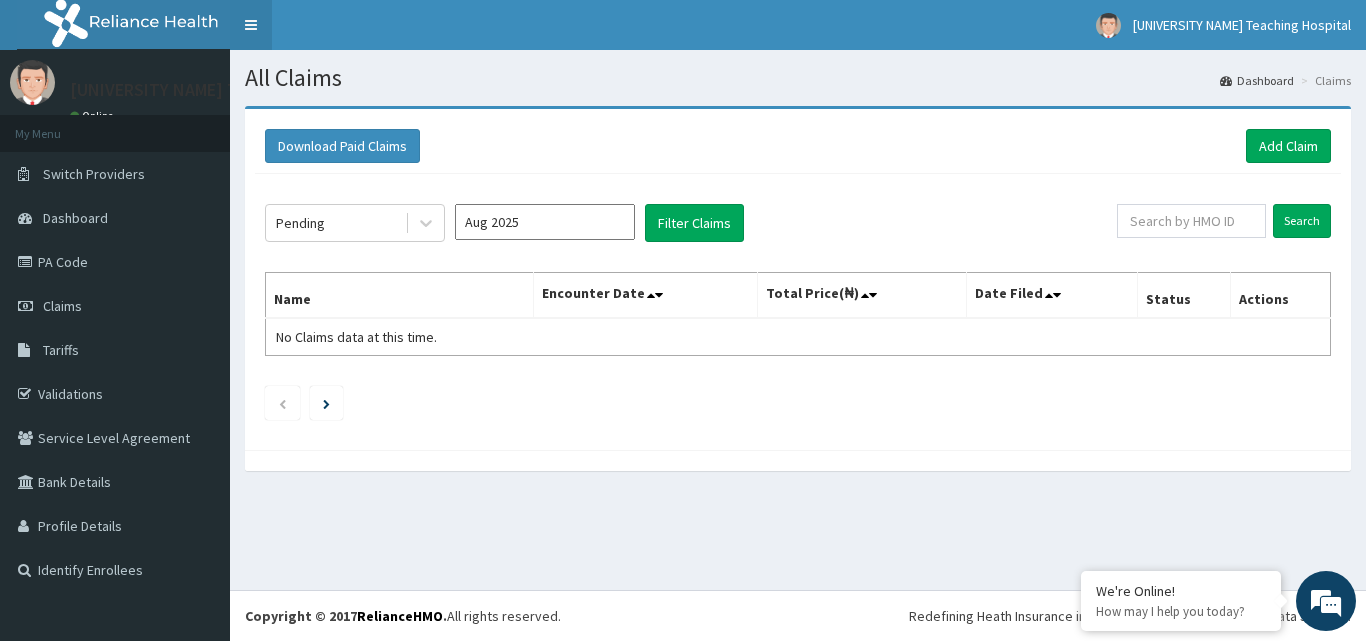 click on "Toggle navigation" at bounding box center [251, 25] 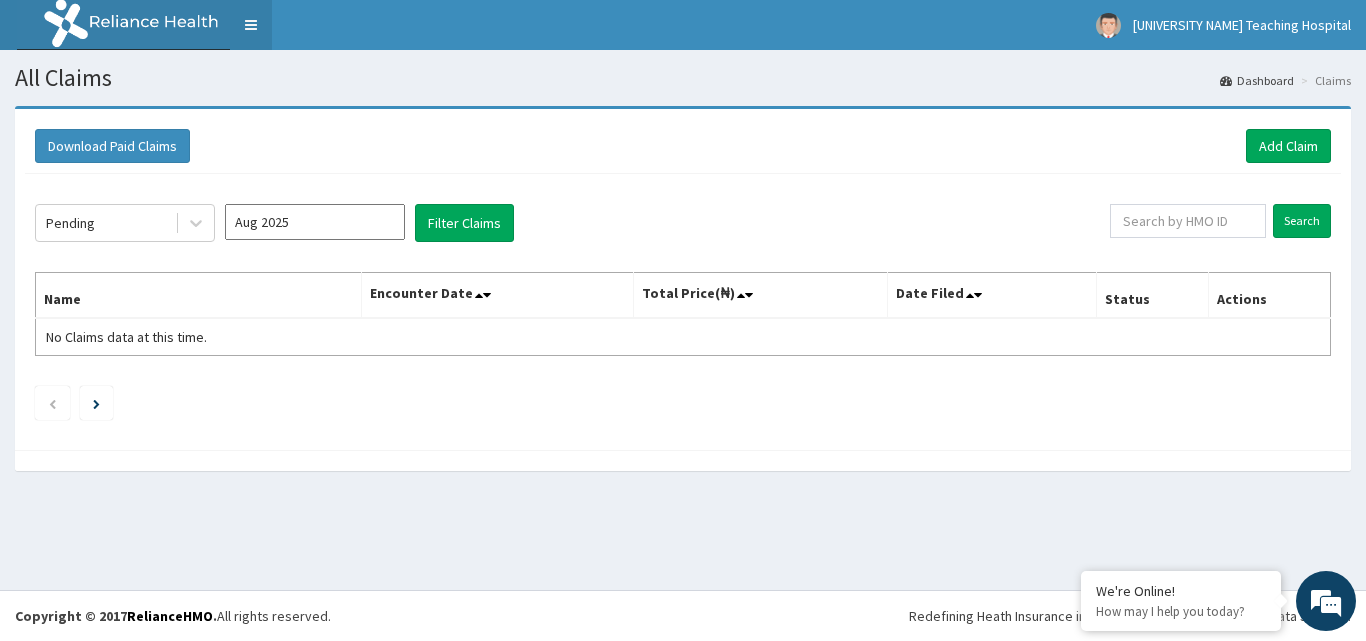 click on "Toggle navigation" at bounding box center [251, 25] 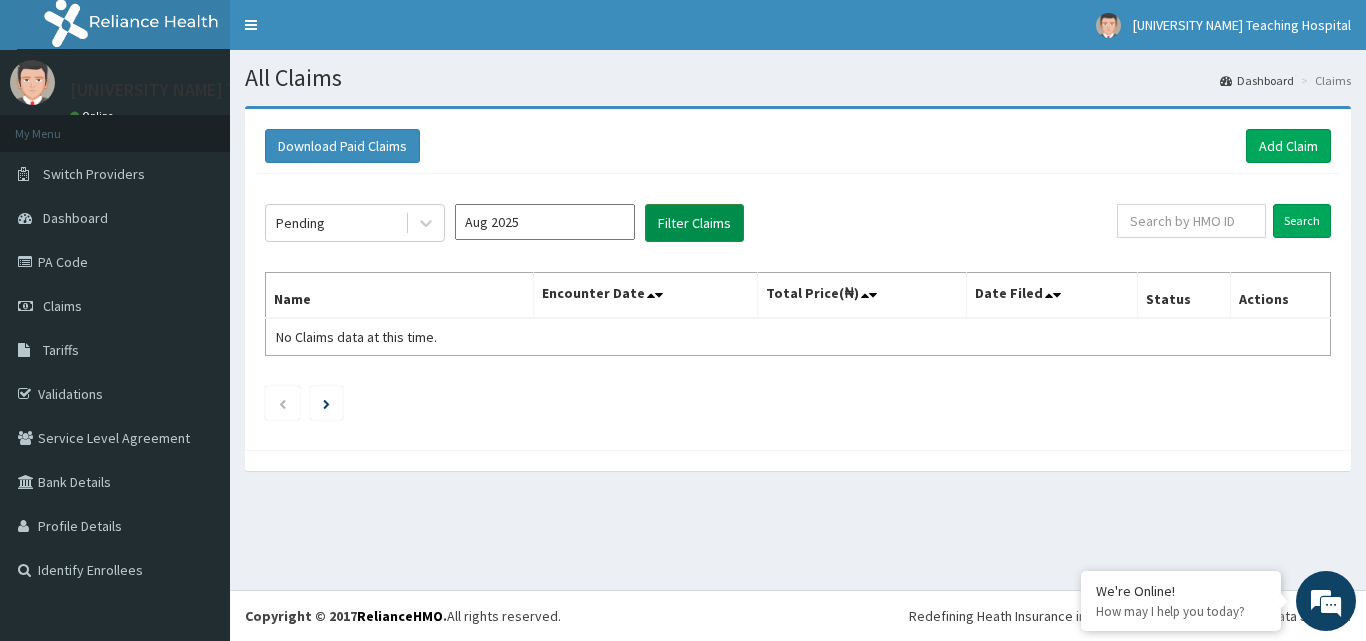 click on "Filter Claims" at bounding box center [694, 223] 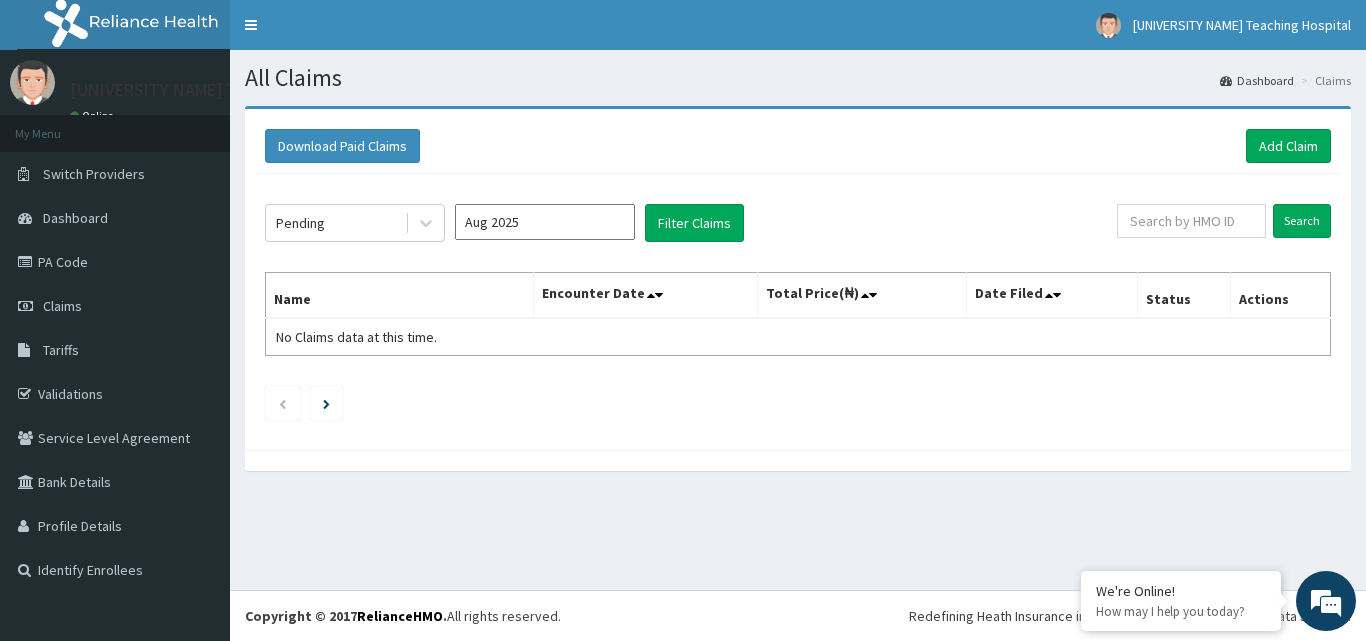 click on "Dashboard" at bounding box center [1257, 80] 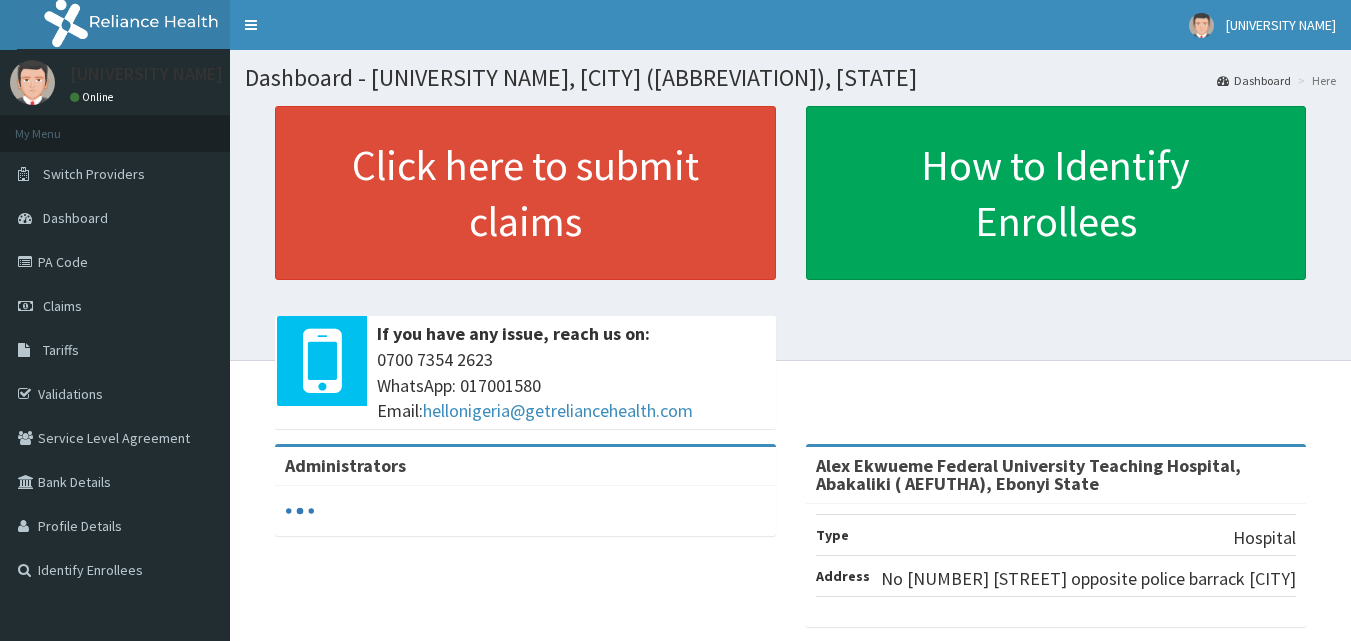 scroll, scrollTop: 0, scrollLeft: 0, axis: both 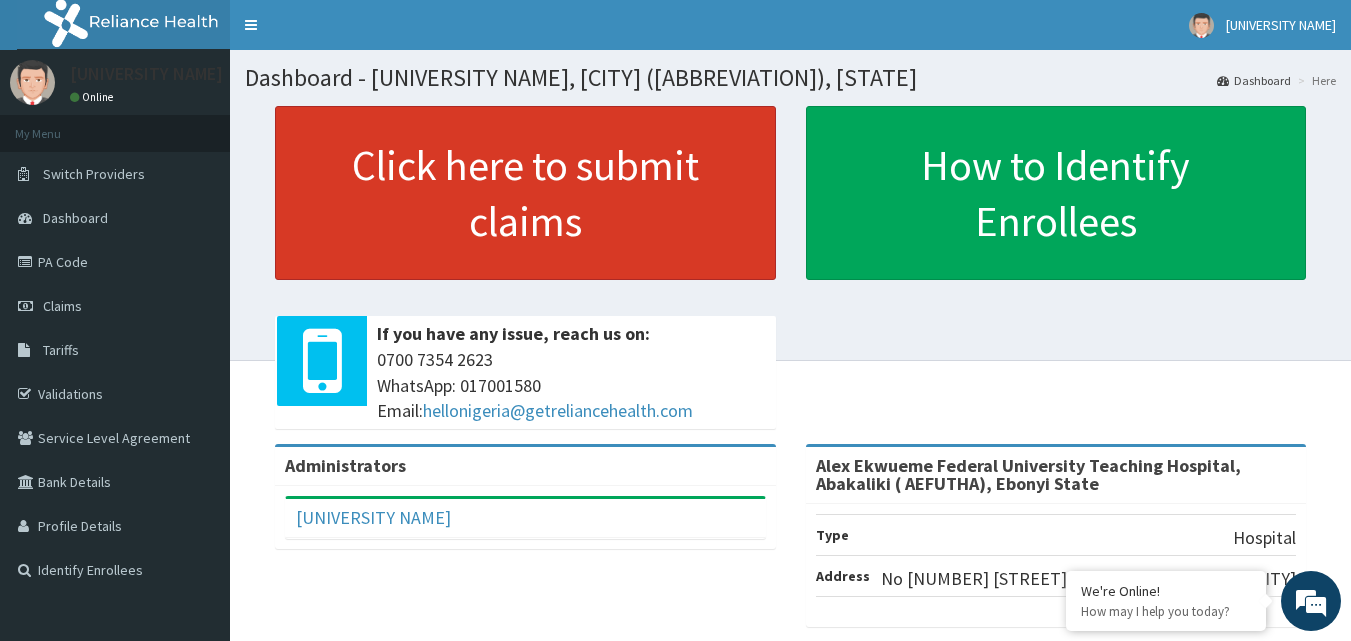 click on "Click here to submit claims" at bounding box center [525, 193] 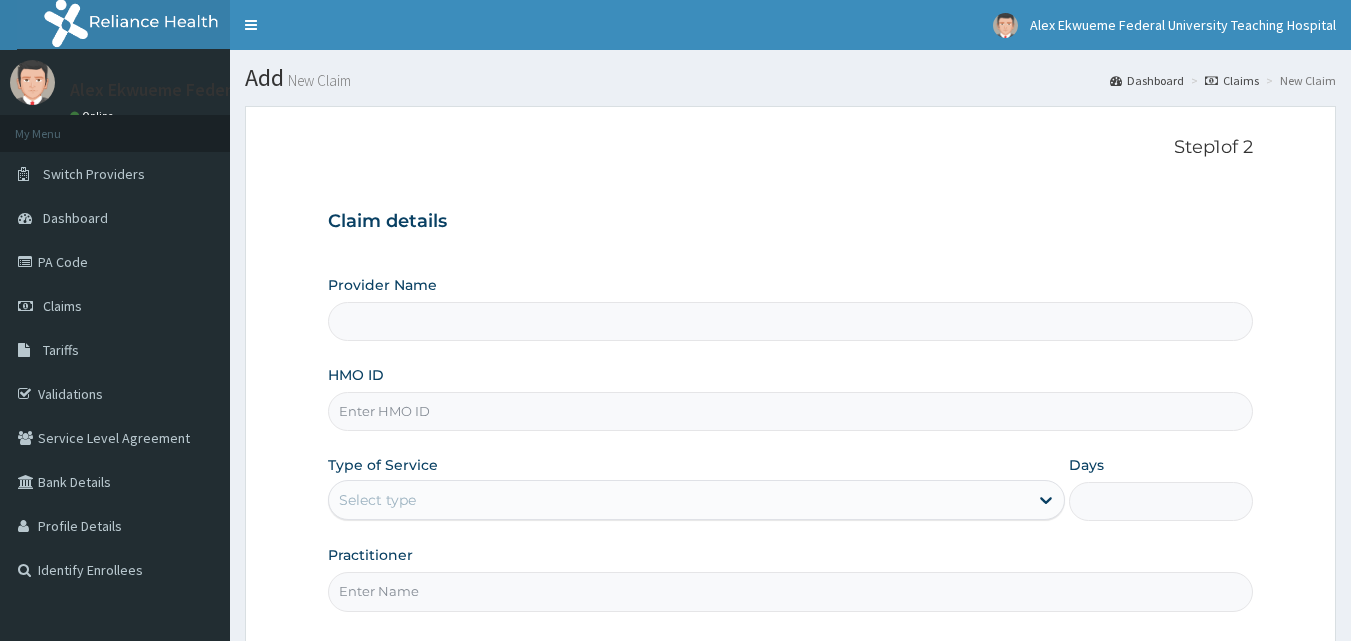 scroll, scrollTop: 0, scrollLeft: 0, axis: both 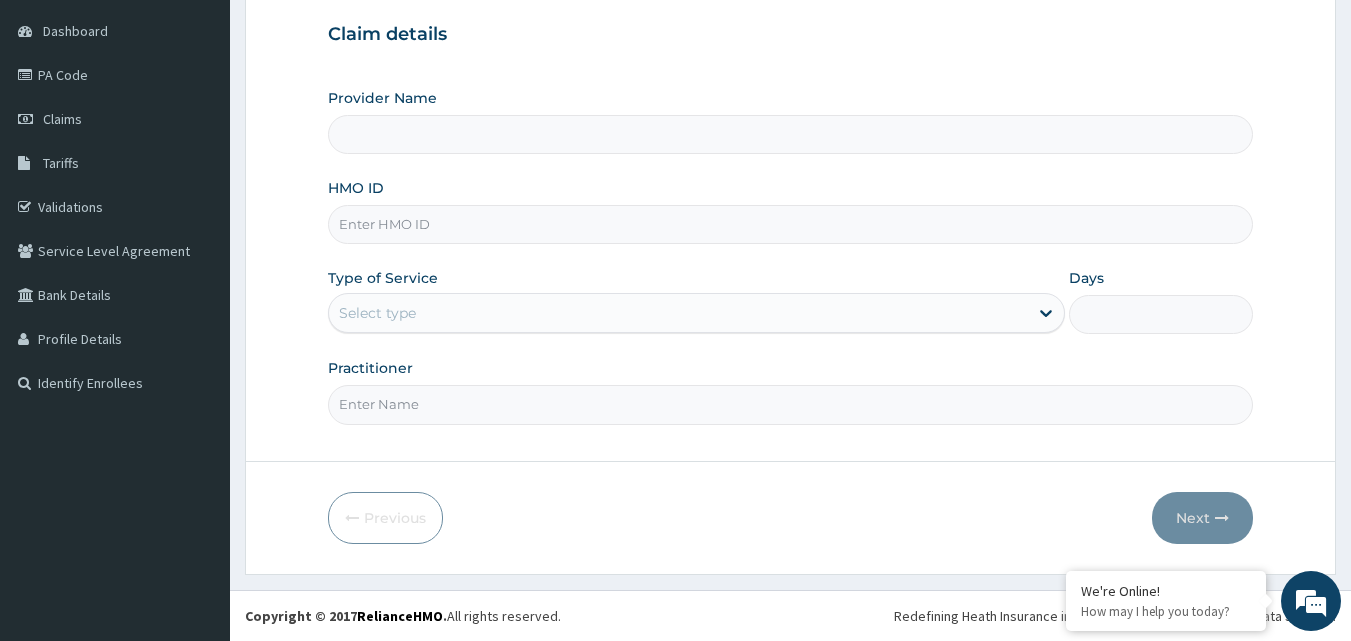 type on "Alex Ekwueme Federal University Teaching Hospital, Abakaliki ( AEFUTHA), Ebonyi State" 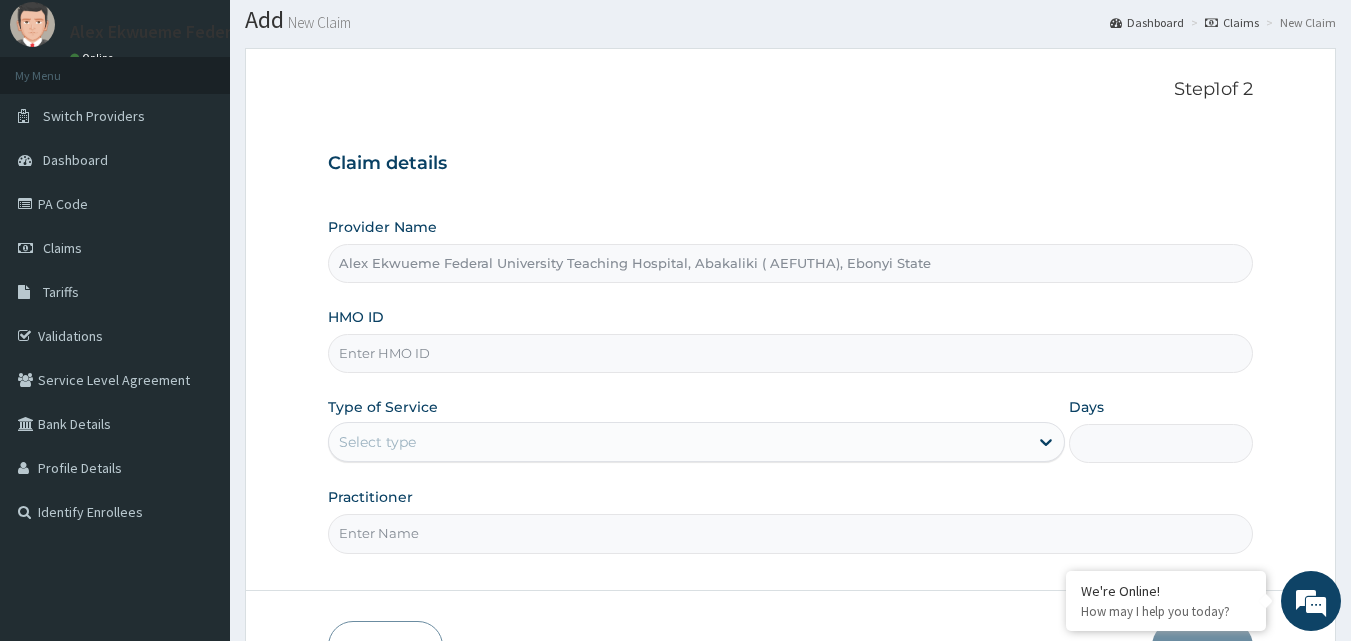 scroll, scrollTop: 0, scrollLeft: 0, axis: both 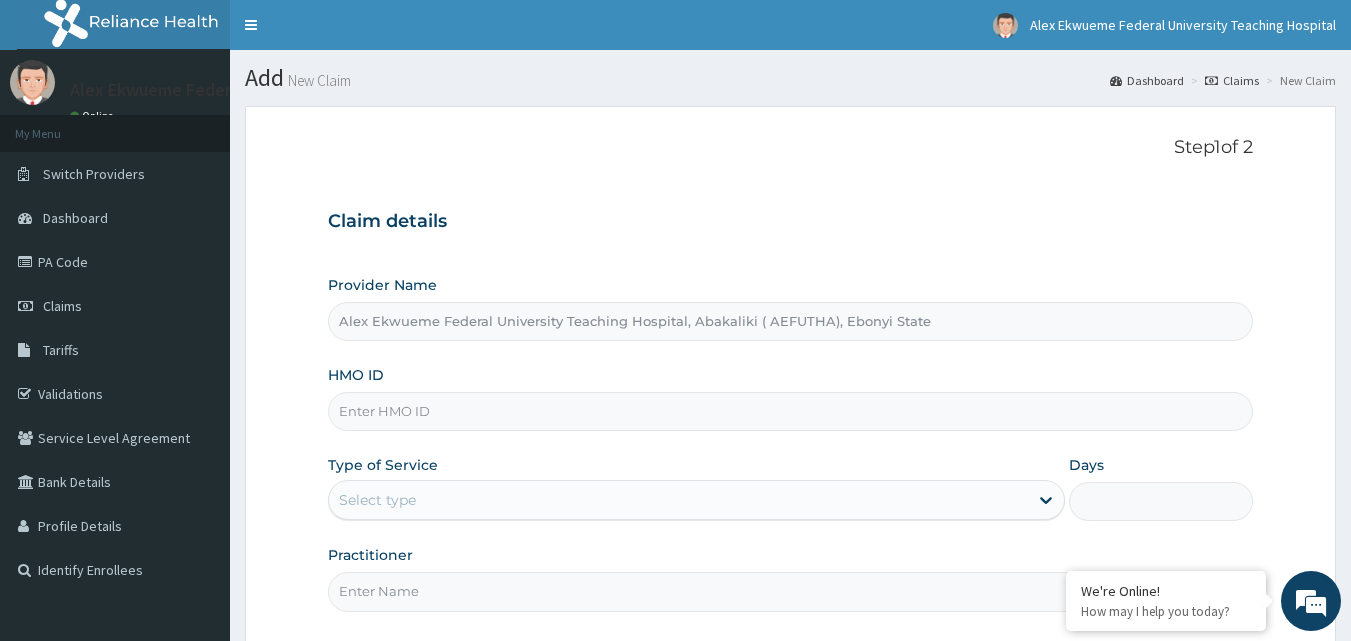 click on "Claims" at bounding box center [1232, 80] 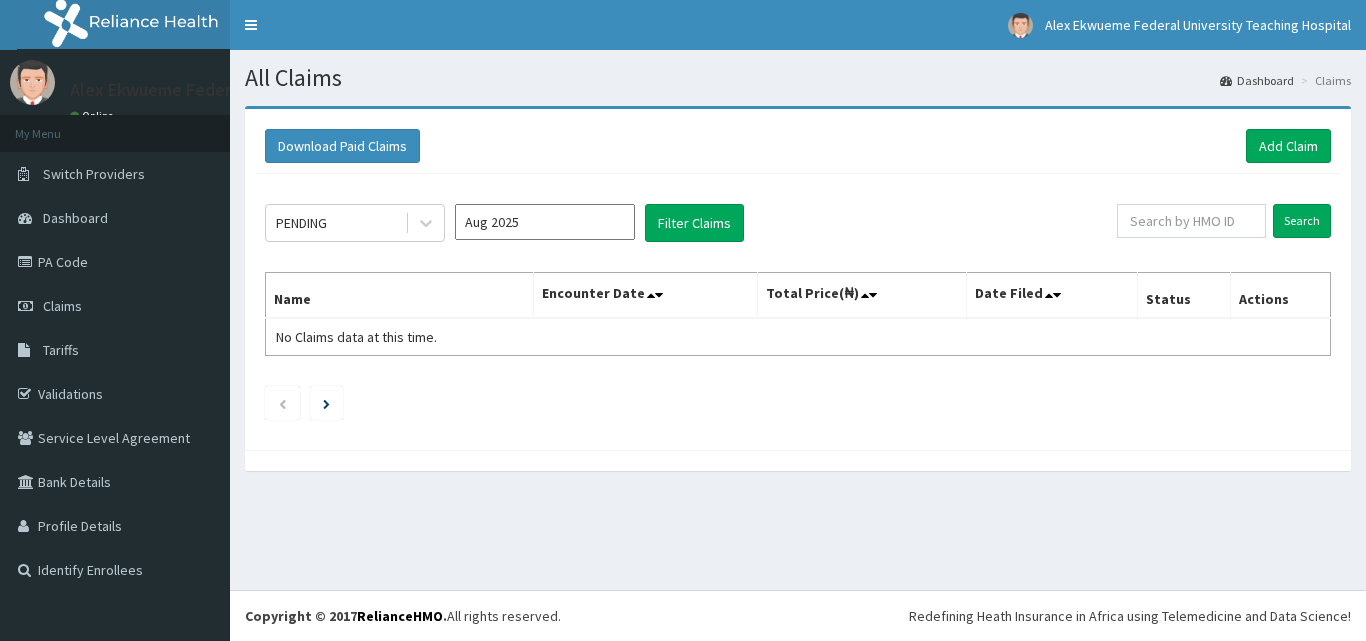 scroll, scrollTop: 0, scrollLeft: 0, axis: both 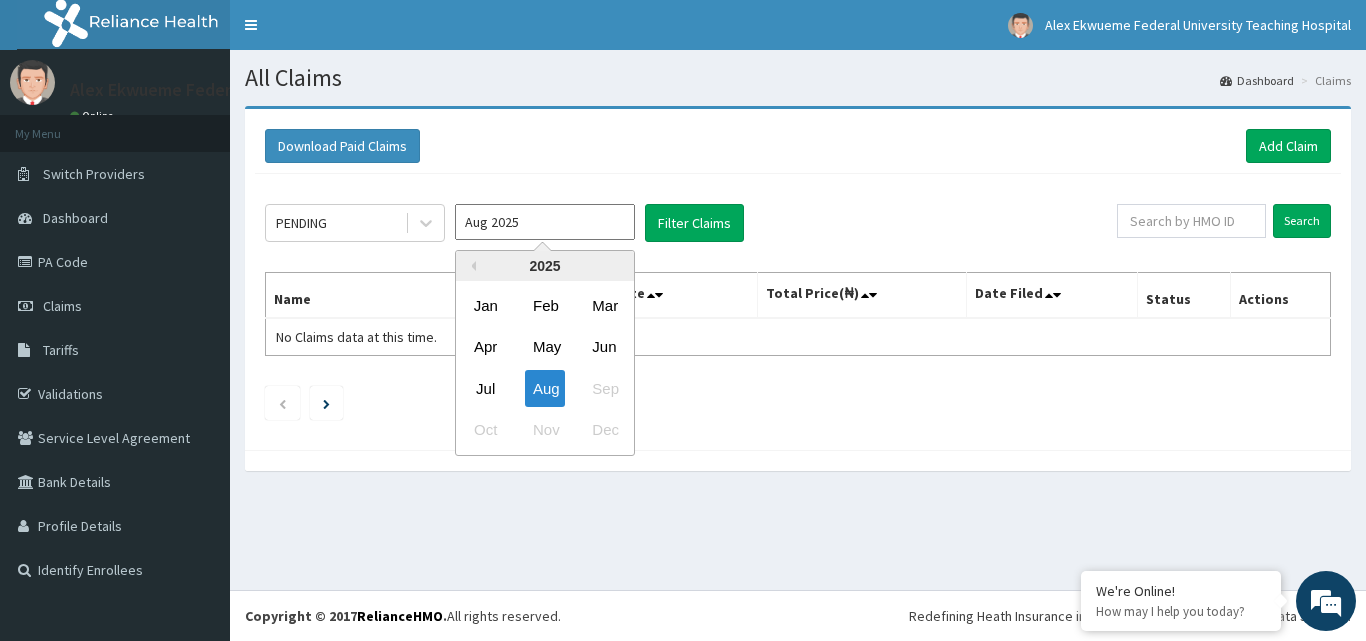 click on "Aug 2025" at bounding box center (545, 222) 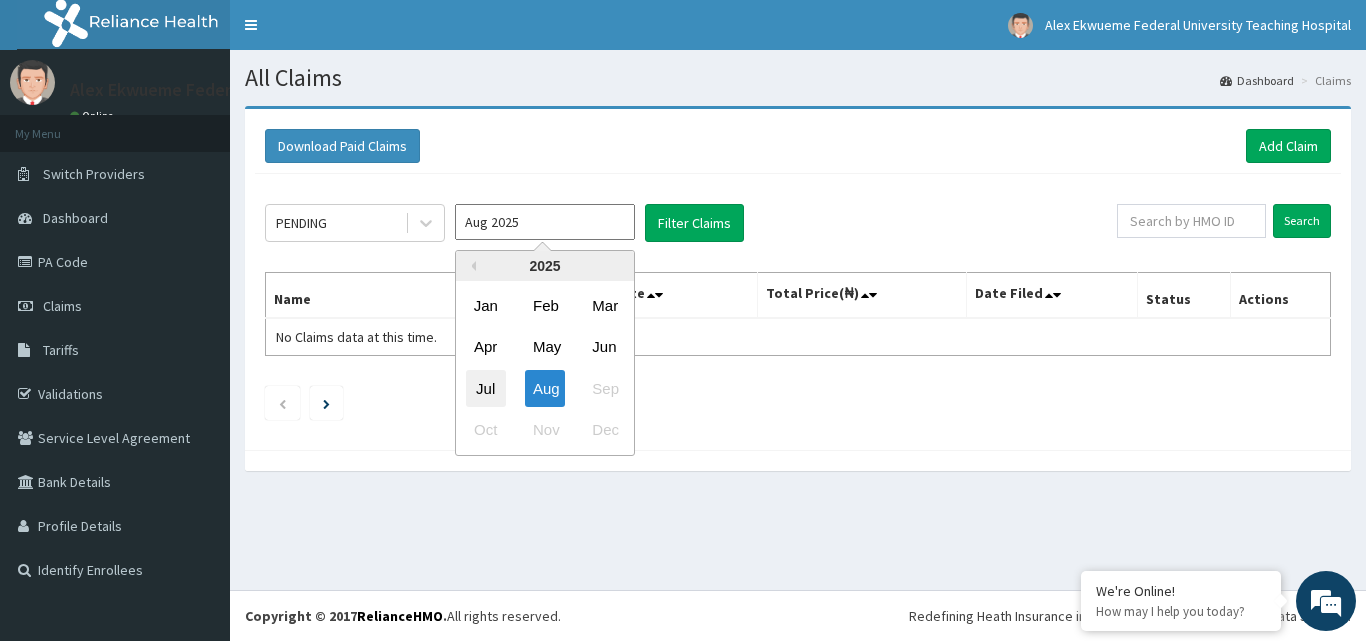 click on "Jul" at bounding box center (486, 388) 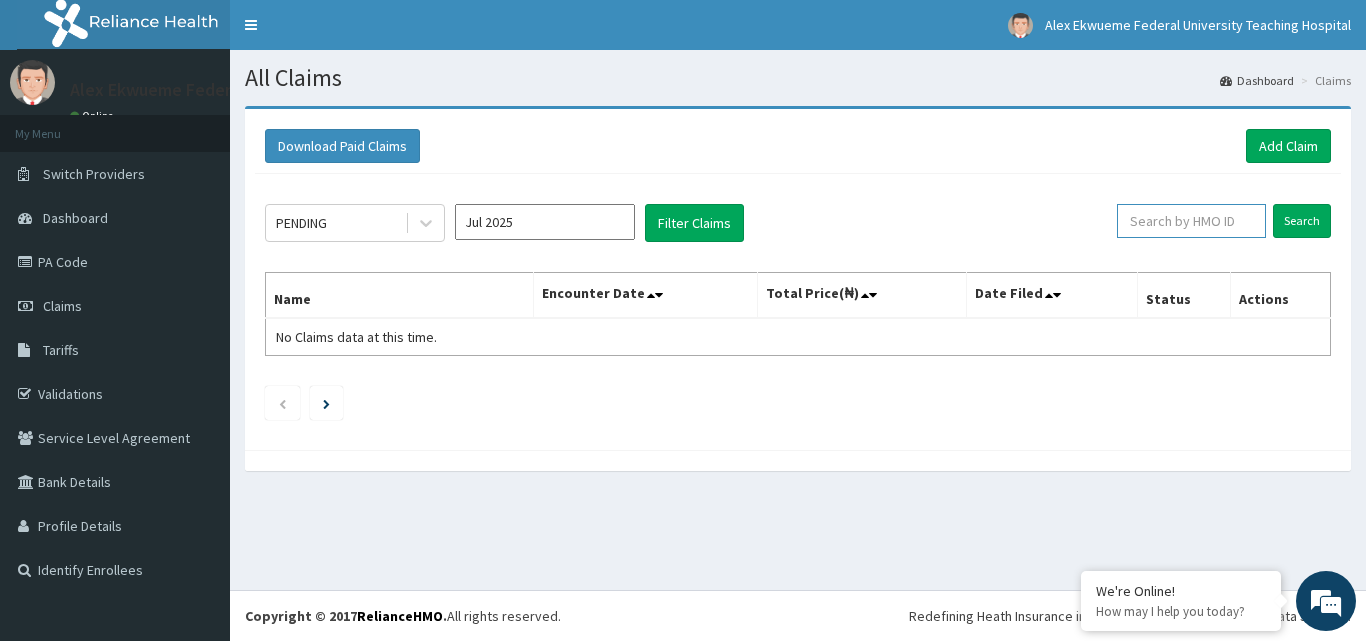 click at bounding box center [1191, 221] 